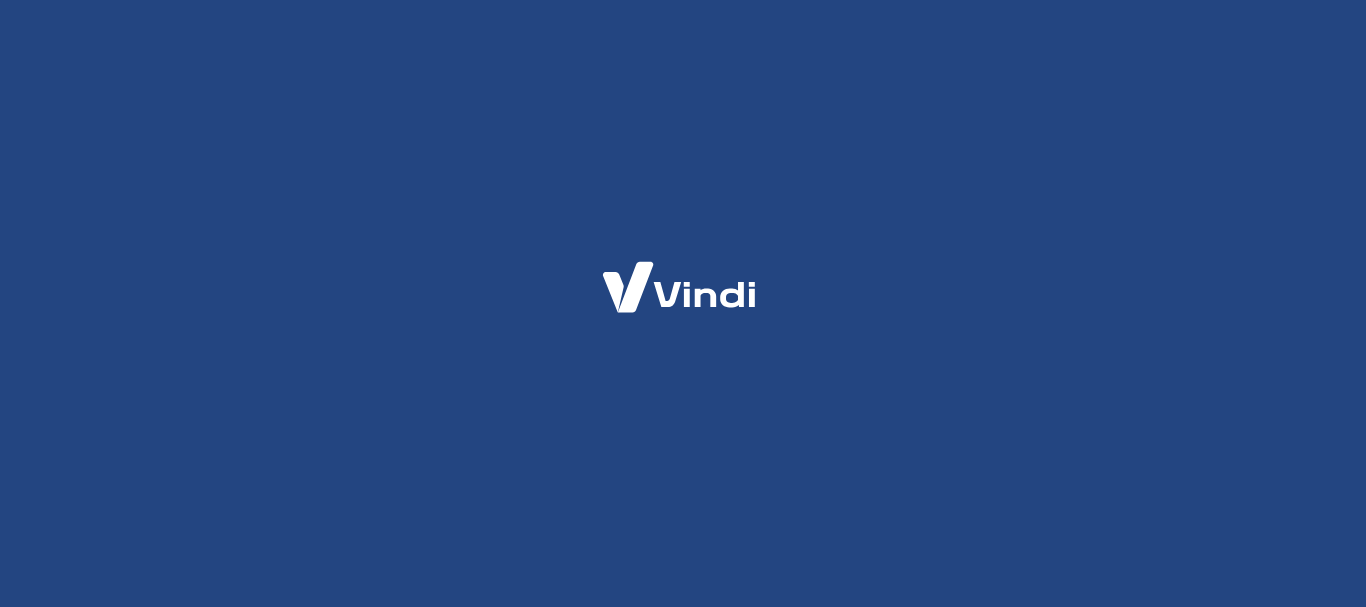 scroll, scrollTop: 0, scrollLeft: 0, axis: both 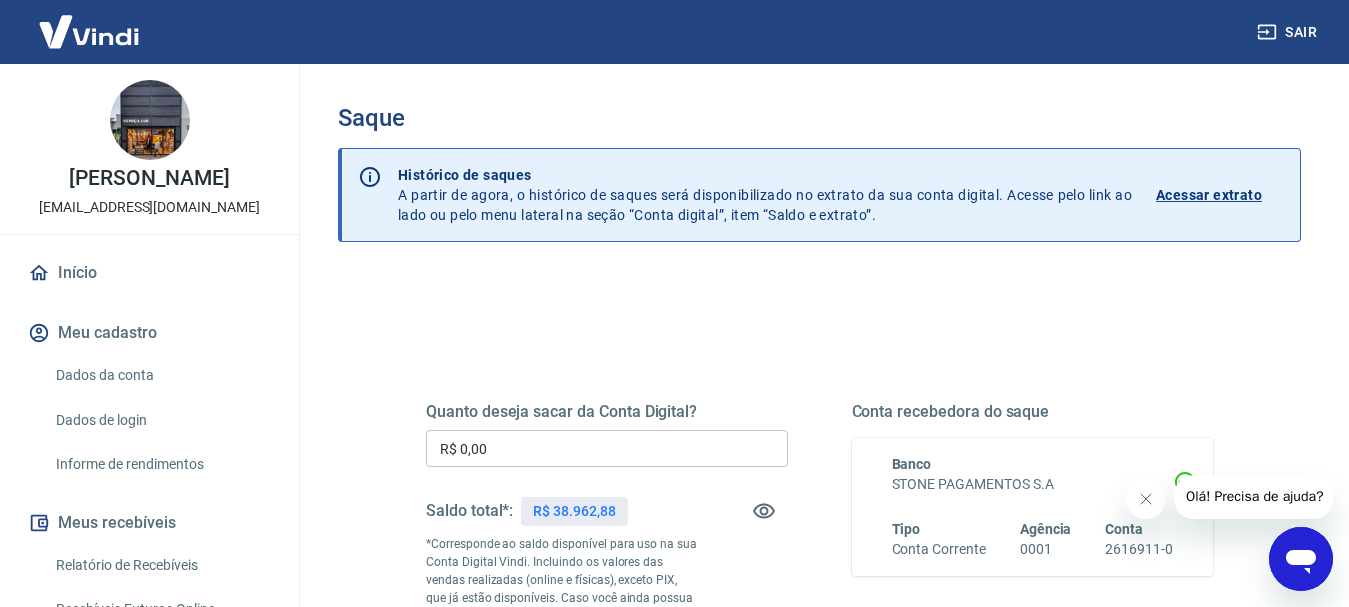 click on "Acessar extrato" at bounding box center (1209, 195) 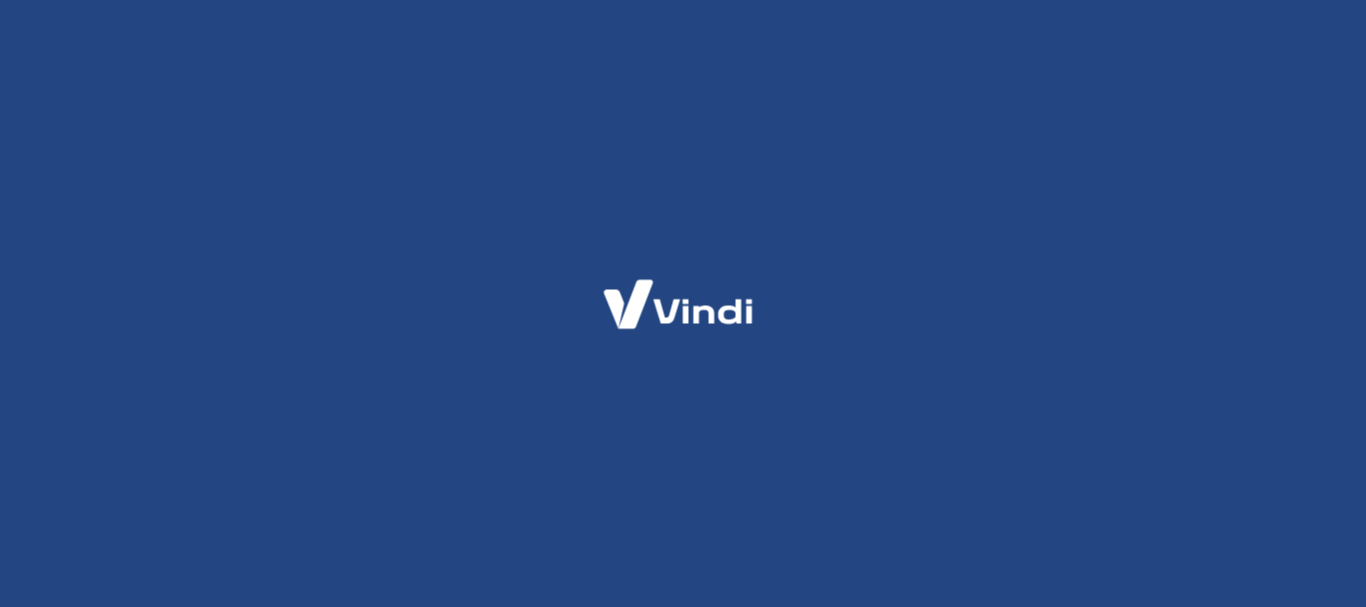 scroll, scrollTop: 0, scrollLeft: 0, axis: both 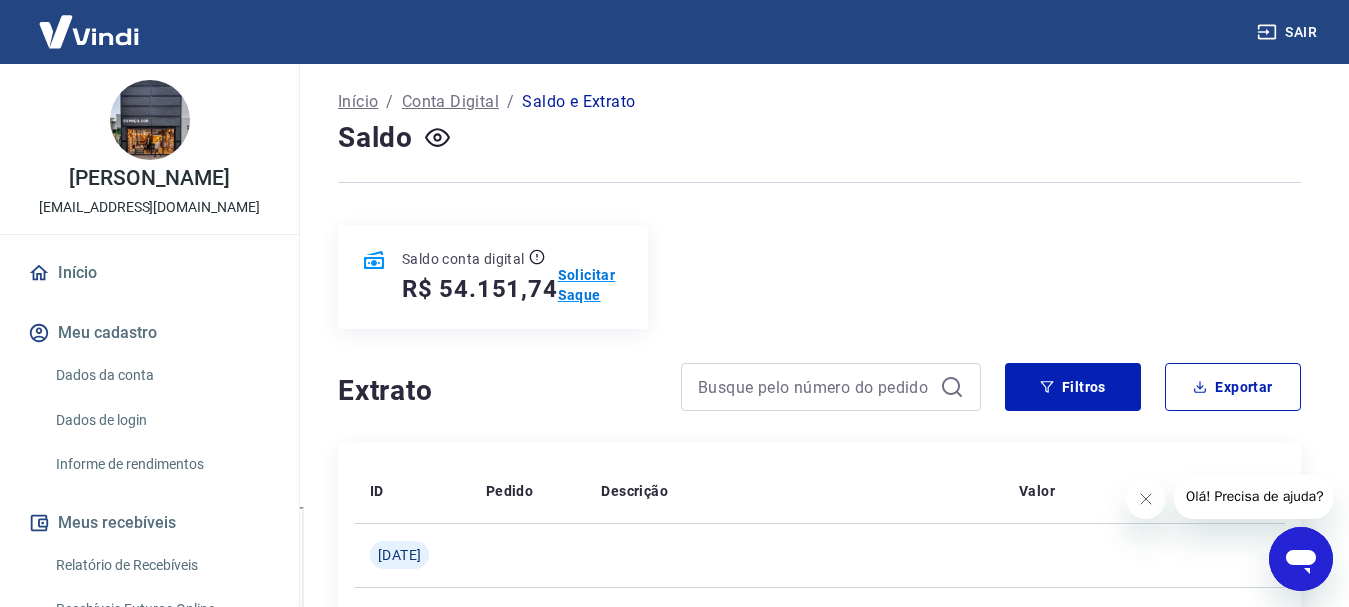 click on "Solicitar Saque" at bounding box center (591, 285) 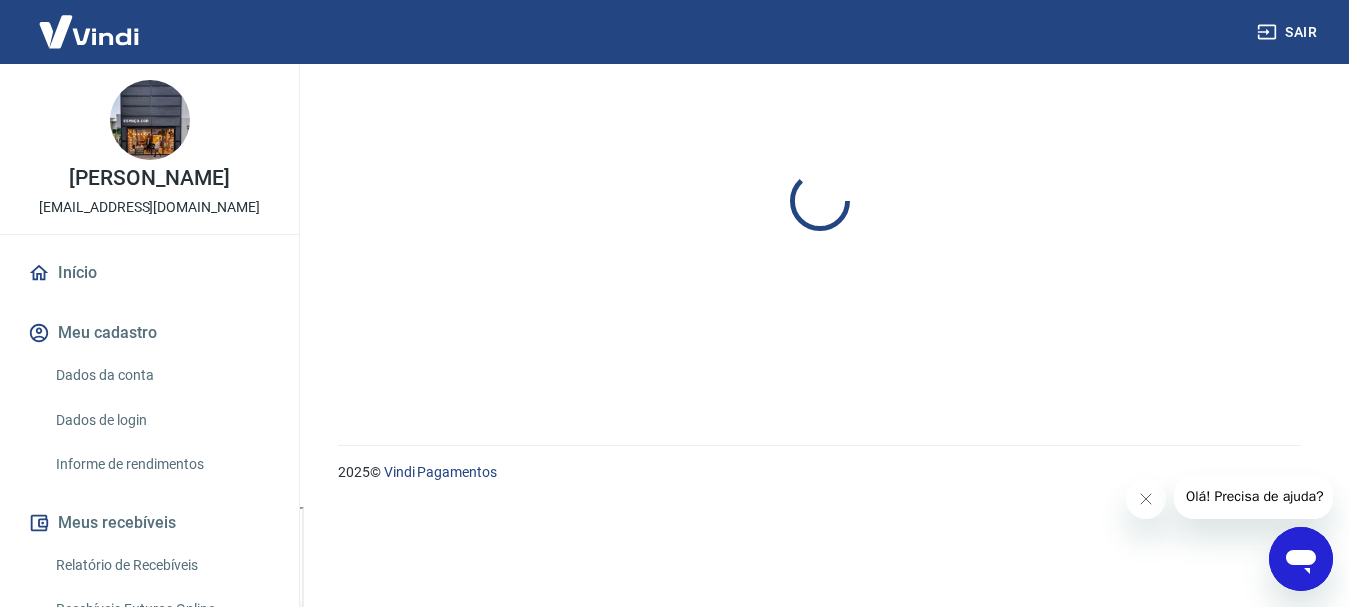 scroll, scrollTop: 0, scrollLeft: 0, axis: both 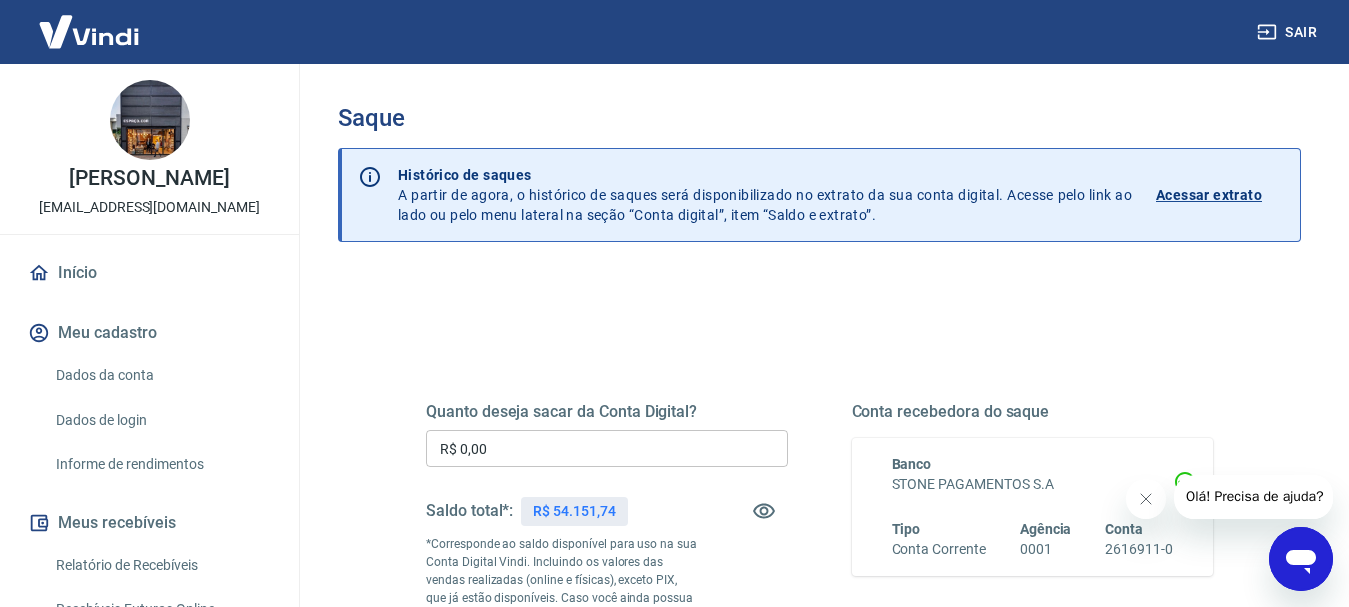 click on "Acessar extrato" at bounding box center [1209, 195] 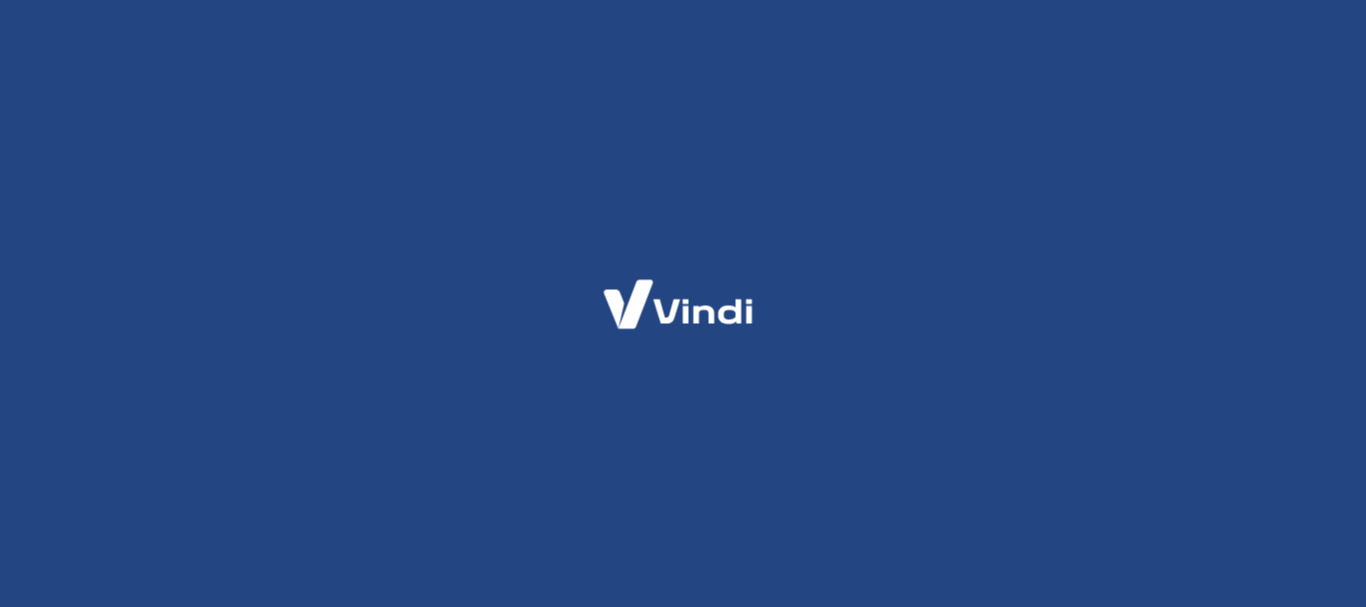 scroll, scrollTop: 0, scrollLeft: 0, axis: both 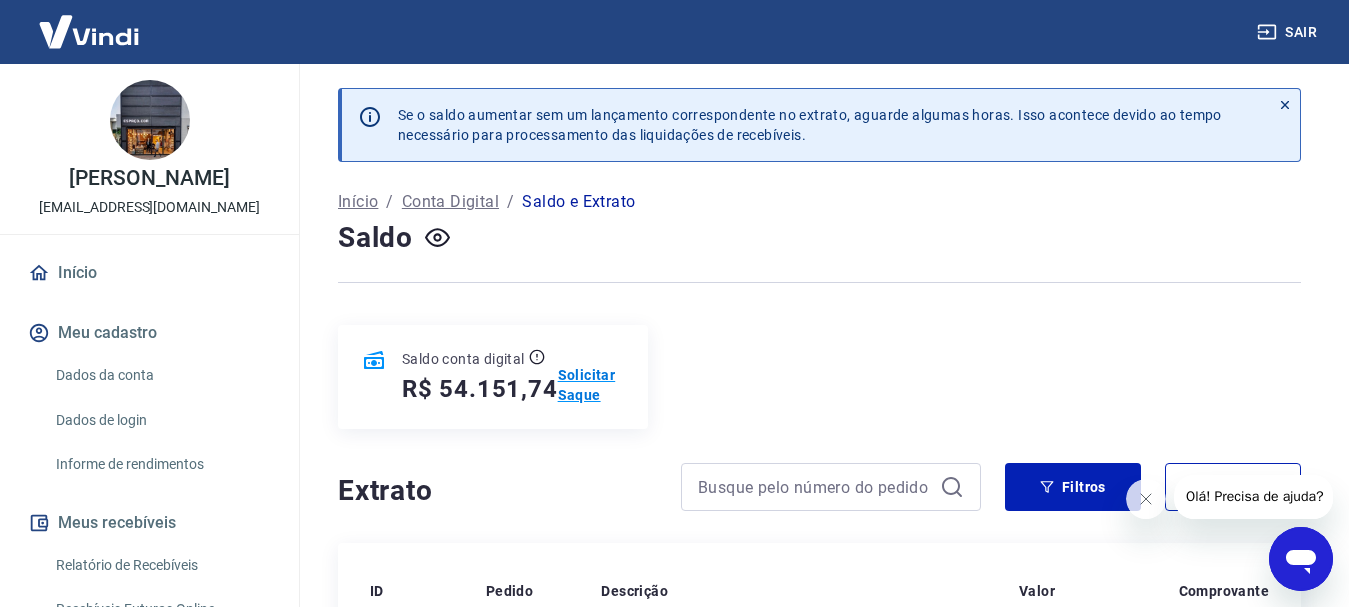 click on "Solicitar Saque" at bounding box center (591, 385) 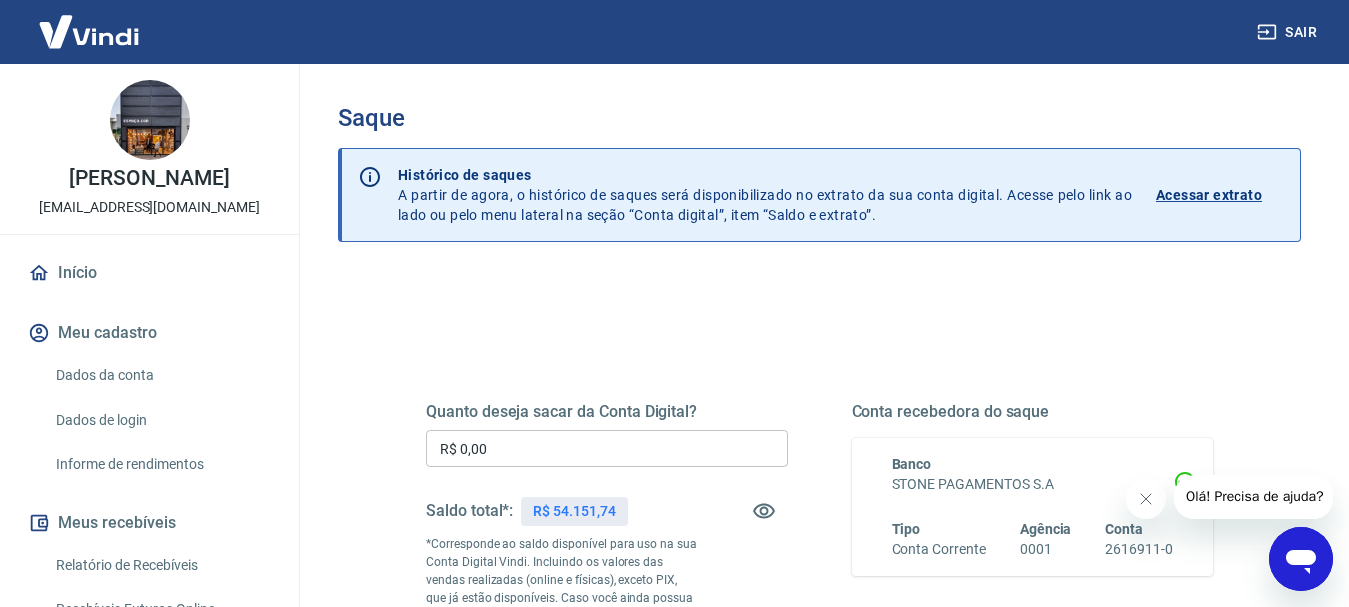 click on "R$ 0,00" at bounding box center [607, 448] 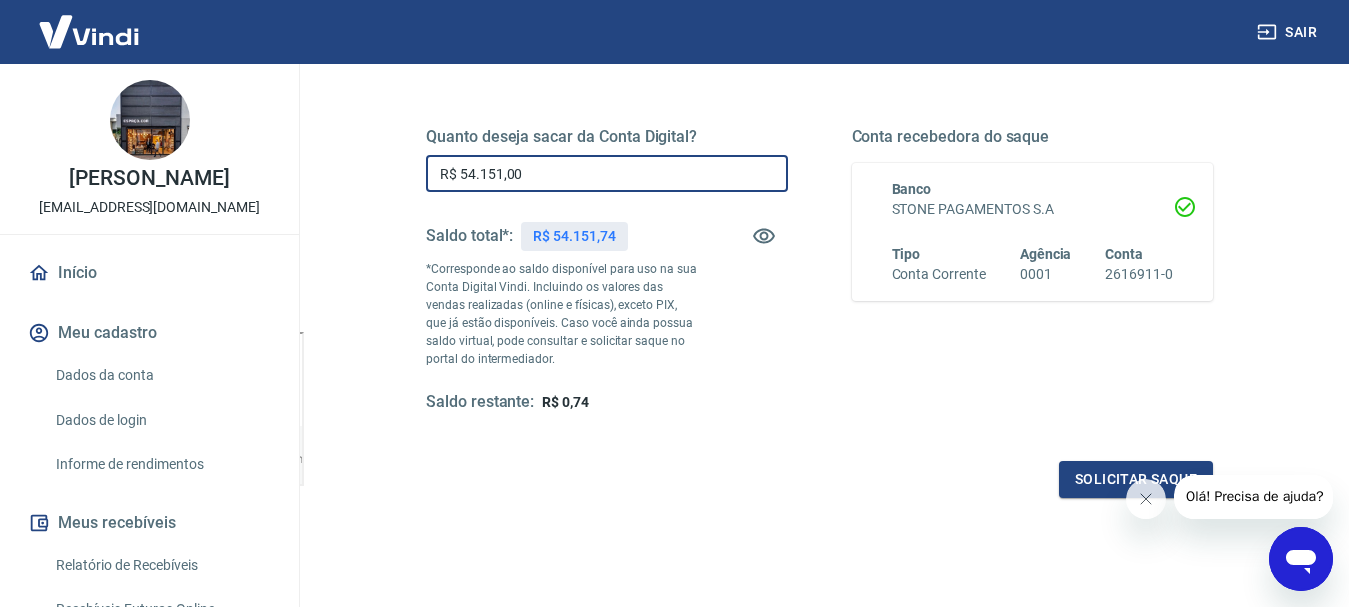 scroll, scrollTop: 300, scrollLeft: 0, axis: vertical 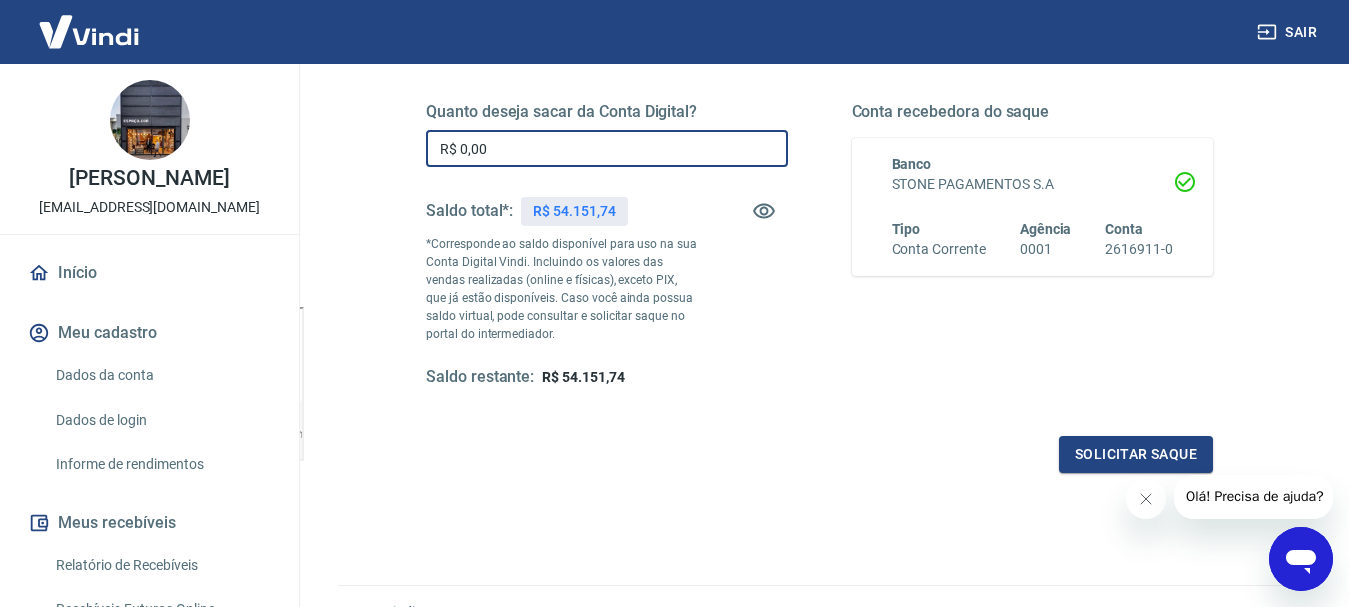 click on "Quanto deseja sacar da Conta Digital? R$ 0,00 ​ Saldo total*: R$ 54.151,74 *Corresponde ao saldo disponível para uso na sua Conta Digital Vindi. Incluindo os valores das vendas realizadas (online e físicas), exceto PIX, que já estão disponíveis. Caso você ainda possua saldo virtual, pode consultar e solicitar saque no portal do intermediador. Saldo restante: R$ 54.151,74 Conta recebedora do saque Banco STONE PAGAMENTOS S.A Tipo Conta Corrente Agência 0001 Conta 2616911-0 Solicitar saque" at bounding box center [819, 340] 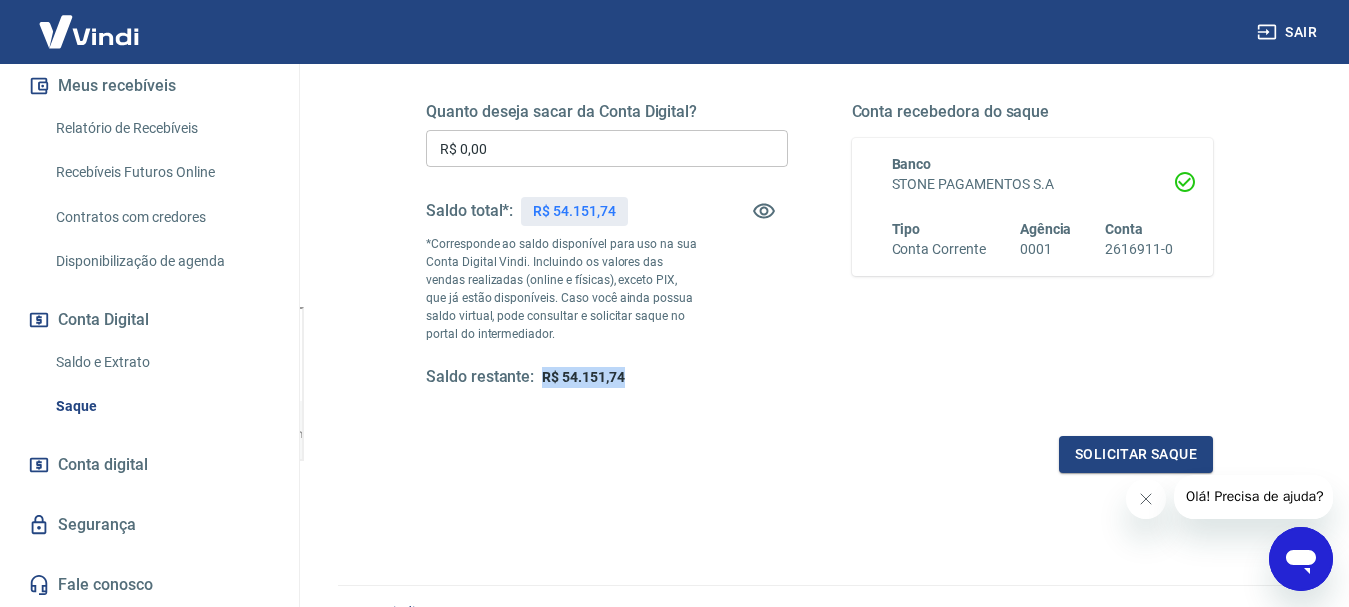 drag, startPoint x: 627, startPoint y: 371, endPoint x: 540, endPoint y: 370, distance: 87.005745 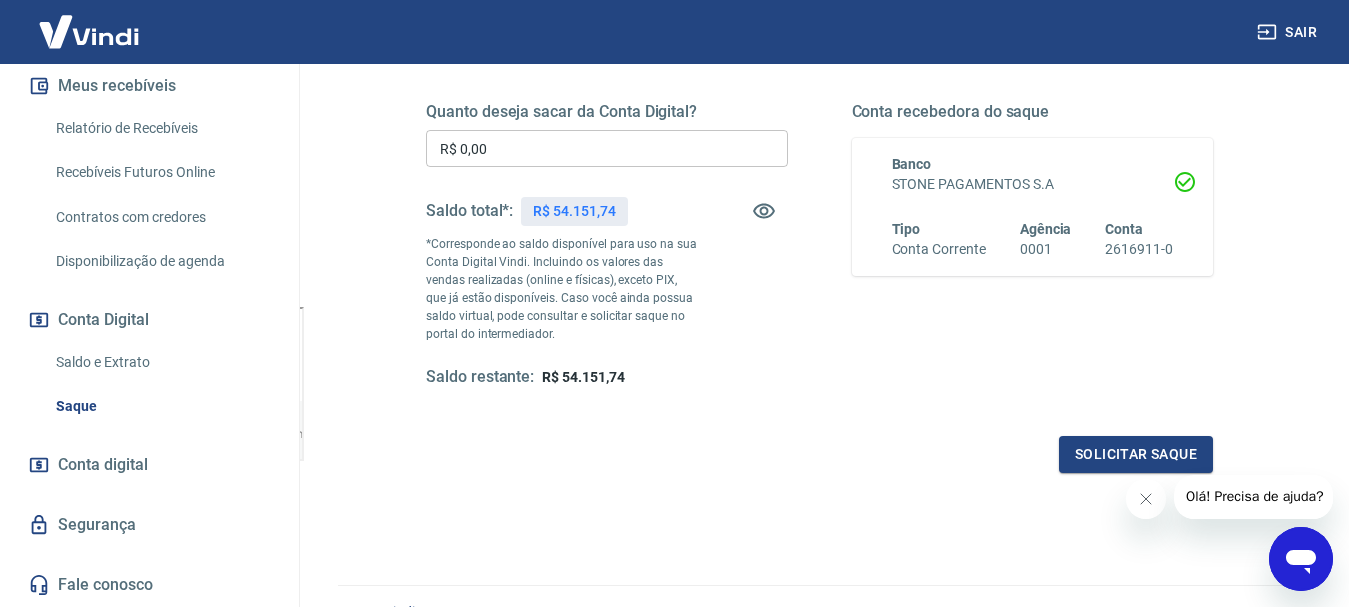 click on "Quanto deseja sacar da Conta Digital? R$ 0,00 ​ Saldo total*: R$ 54.151,74 *Corresponde ao saldo disponível para uso na sua Conta Digital Vindi. Incluindo os valores das vendas realizadas (online e físicas), exceto PIX, que já estão disponíveis. Caso você ainda possua saldo virtual, pode consultar e solicitar saque no portal do intermediador. Saldo restante: R$ 54.151,74 Conta recebedora do saque Banco STONE PAGAMENTOS S.A Tipo Conta Corrente Agência 0001 Conta 2616911-0 Solicitar saque" at bounding box center [819, 263] 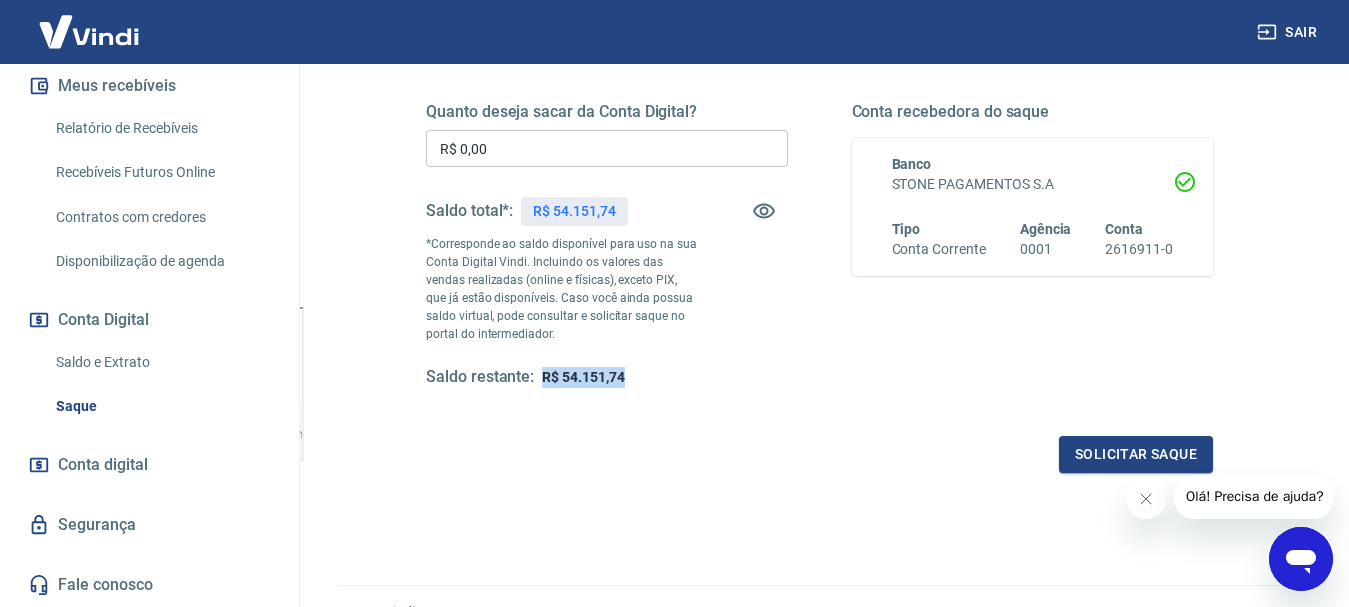 drag, startPoint x: 542, startPoint y: 373, endPoint x: 626, endPoint y: 375, distance: 84.0238 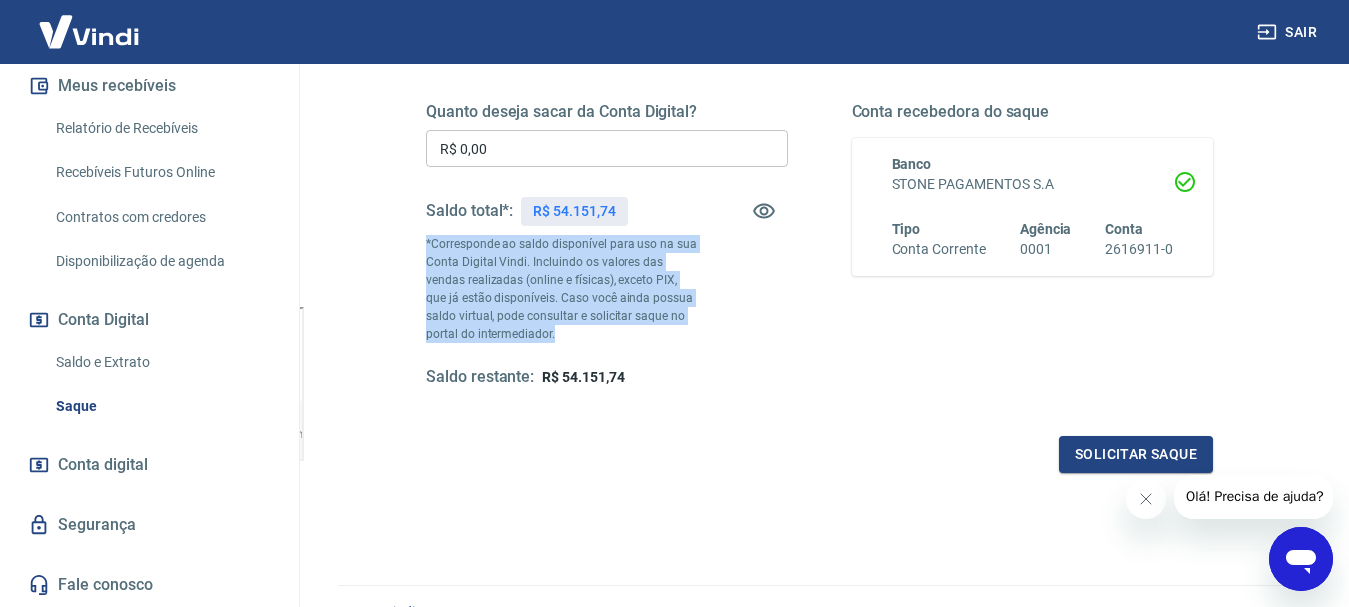 drag, startPoint x: 567, startPoint y: 330, endPoint x: 417, endPoint y: 237, distance: 176.4908 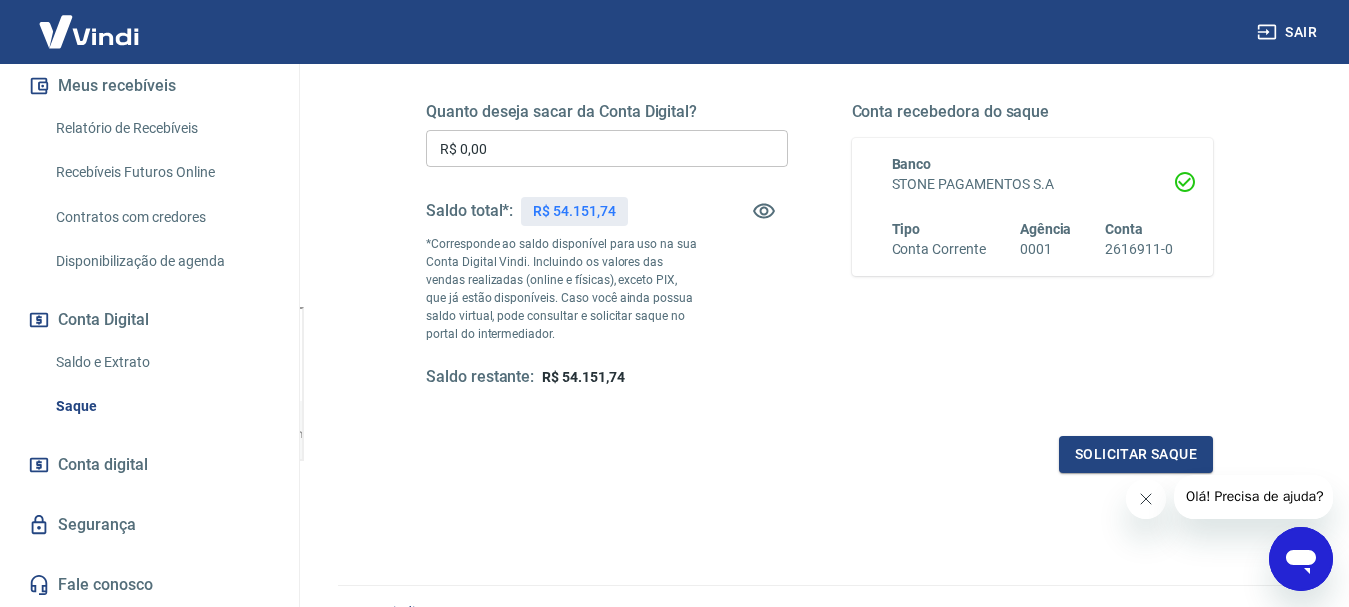 click 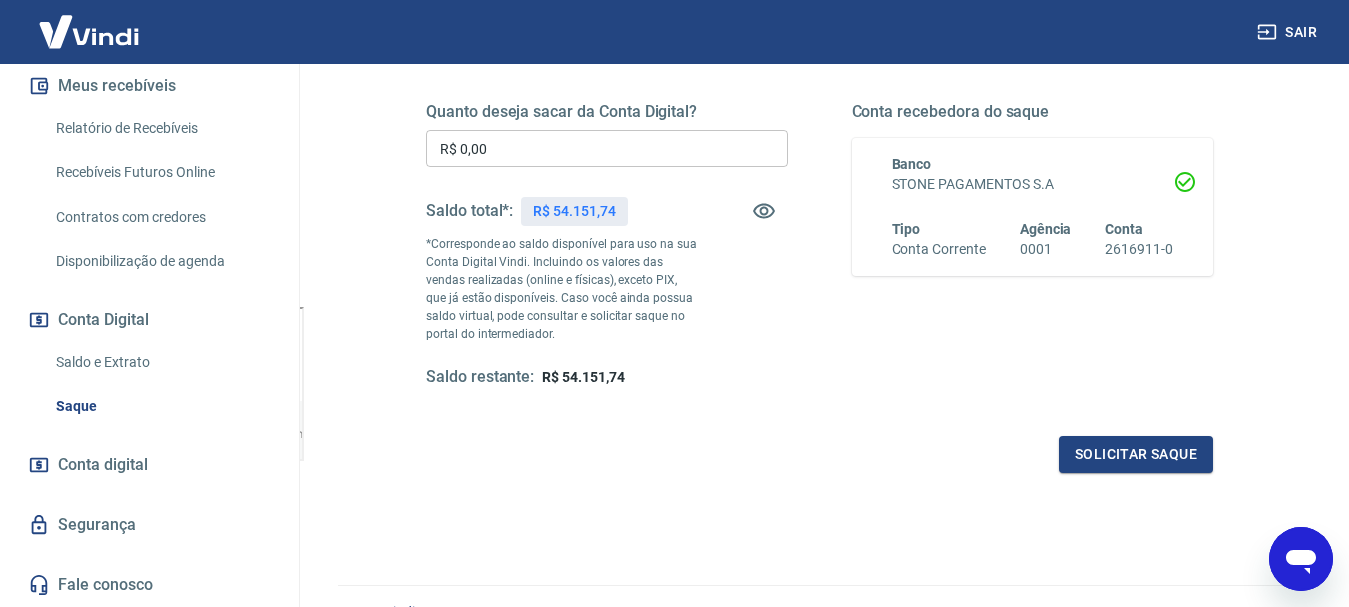 click on "Quanto deseja sacar da Conta Digital? R$ 0,00 ​ Saldo total*: R$ 54.151,74 *Corresponde ao saldo disponível para uso na sua Conta Digital Vindi. Incluindo os valores das vendas realizadas (online e físicas), exceto PIX, que já estão disponíveis. Caso você ainda possua saldo virtual, pode consultar e solicitar saque no portal do intermediador. Saldo restante: R$ 54.151,74 Conta recebedora do saque Banco STONE PAGAMENTOS S.A Tipo Conta Corrente Agência 0001 Conta 2616911-0 Solicitar saque" at bounding box center (819, 263) 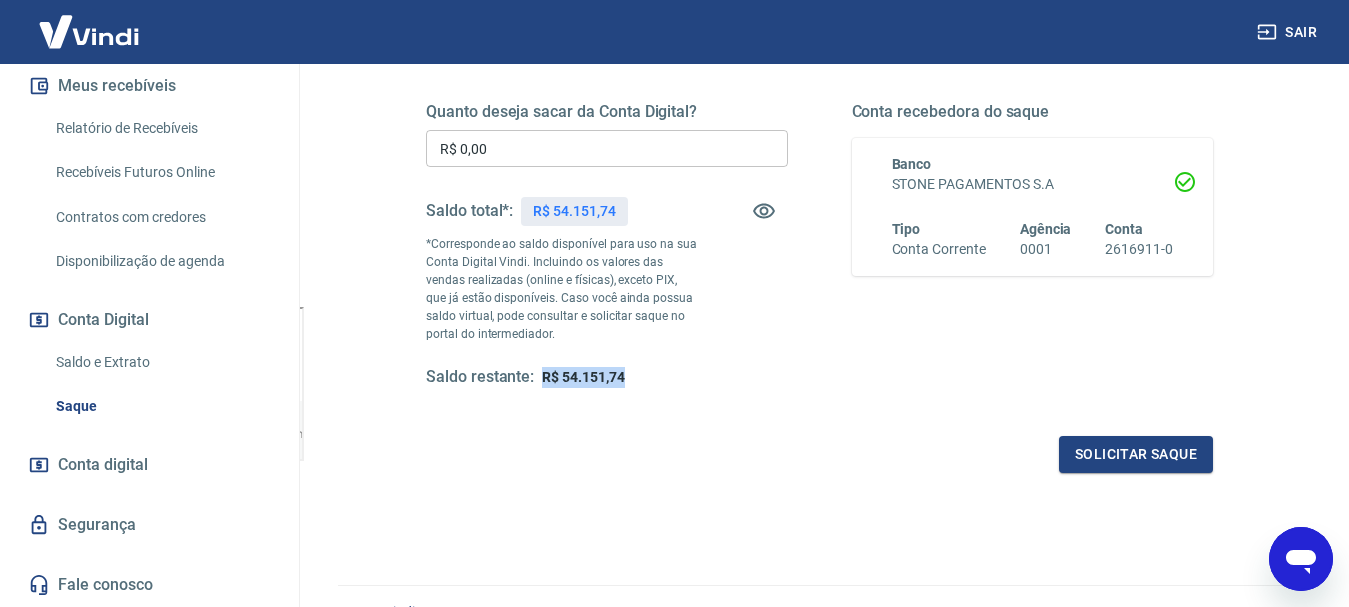 drag, startPoint x: 541, startPoint y: 378, endPoint x: 650, endPoint y: 369, distance: 109.370926 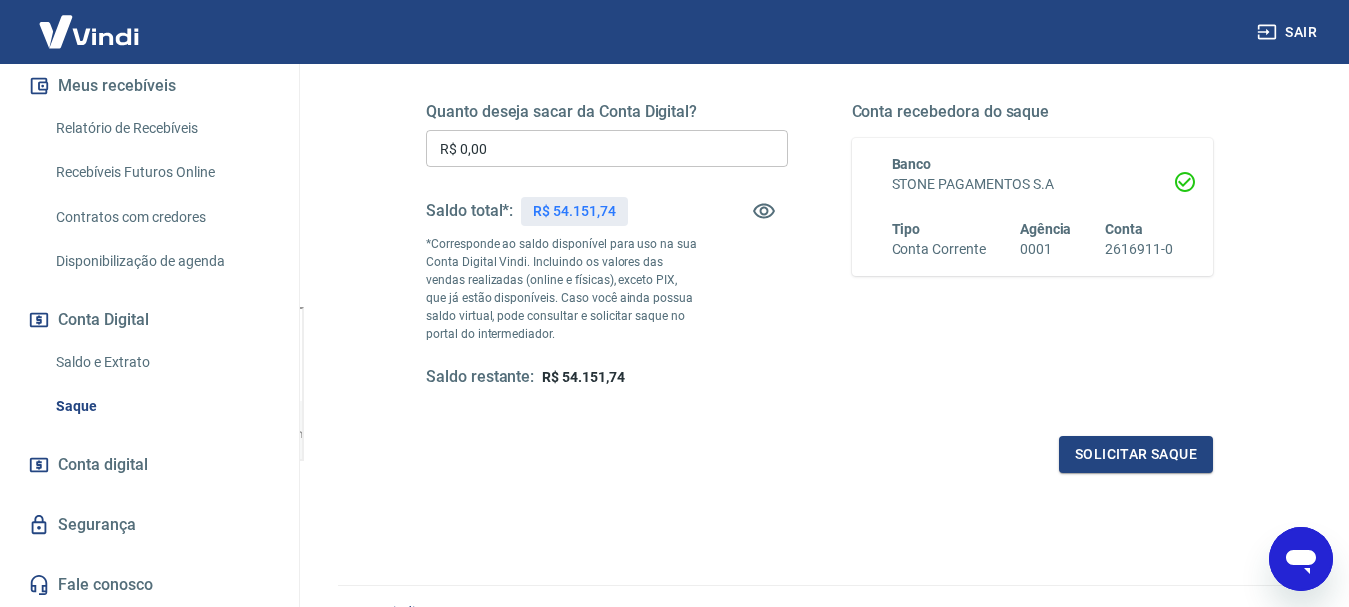 click on "Quanto deseja sacar da Conta Digital? R$ 0,00 ​ Saldo total*: R$ 54.151,74 *Corresponde ao saldo disponível para uso na sua Conta Digital Vindi. Incluindo os valores das vendas realizadas (online e físicas), exceto PIX, que já estão disponíveis. Caso você ainda possua saldo virtual, pode consultar e solicitar saque no portal do intermediador. Saldo restante: R$ 54.151,74 Conta recebedora do saque Banco STONE PAGAMENTOS S.A Tipo Conta Corrente Agência 0001 Conta 2616911-0 Solicitar saque" at bounding box center [819, 263] 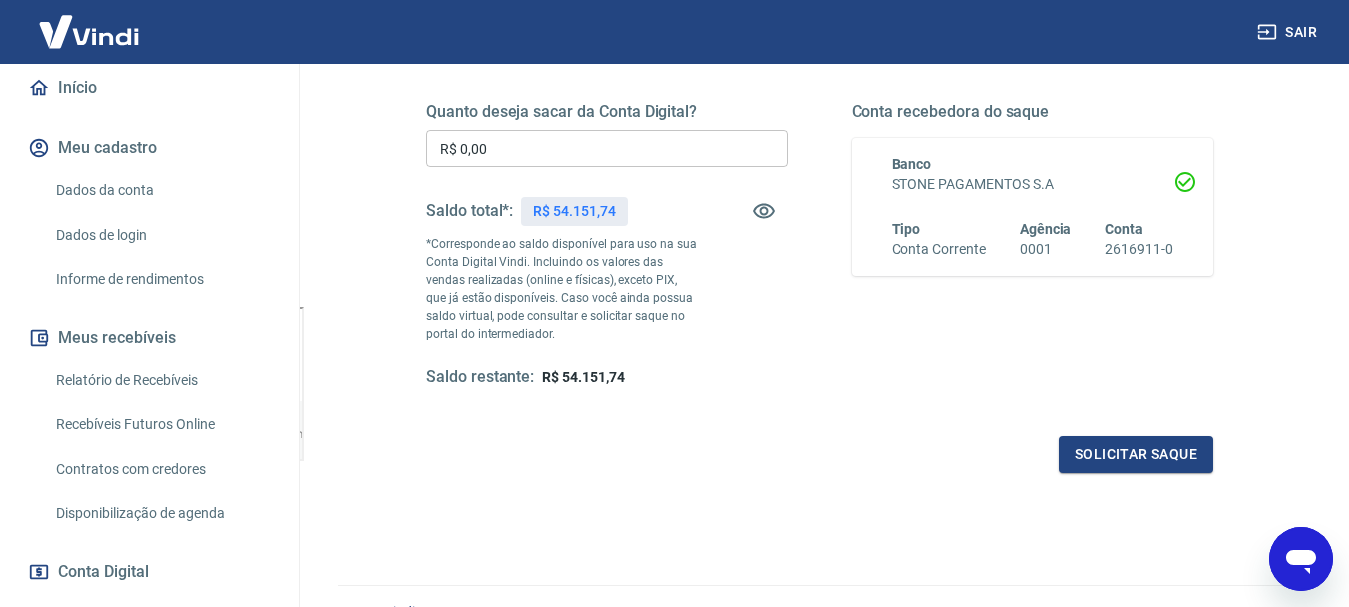 scroll, scrollTop: 0, scrollLeft: 0, axis: both 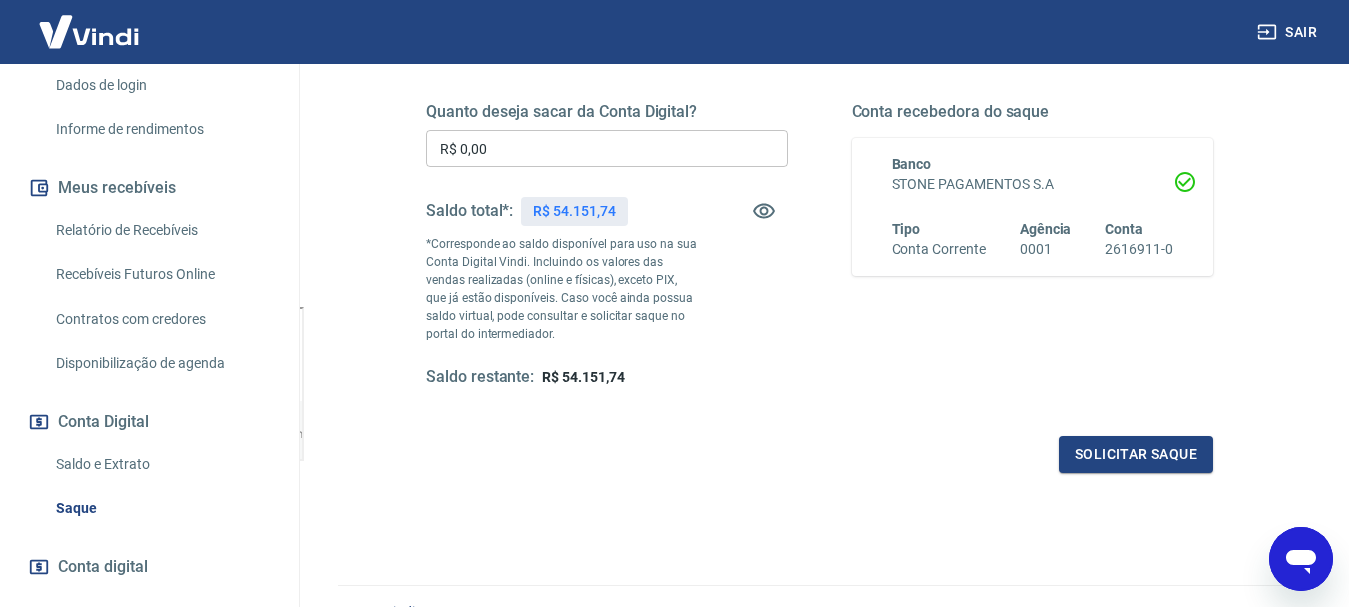 click on "Quanto deseja sacar da Conta Digital? R$ 0,00 ​ Saldo total*: R$ 54.151,74 *Corresponde ao saldo disponível para uso na sua Conta Digital Vindi. Incluindo os valores das vendas realizadas (online e físicas), exceto PIX, que já estão disponíveis. Caso você ainda possua saldo virtual, pode consultar e solicitar saque no portal do intermediador. Saldo restante: R$ 54.151,74 Conta recebedora do saque Banco STONE PAGAMENTOS S.A Tipo Conta Corrente Agência 0001 Conta 2616911-0 Solicitar saque" at bounding box center [819, 340] 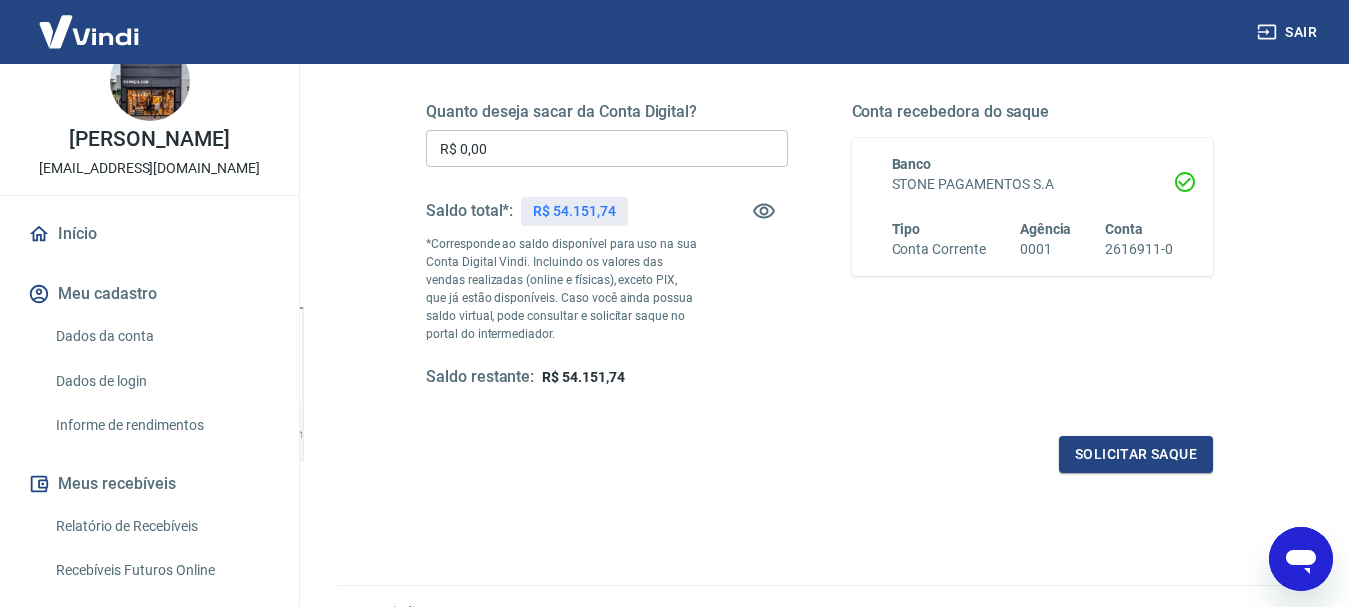 scroll, scrollTop: 0, scrollLeft: 0, axis: both 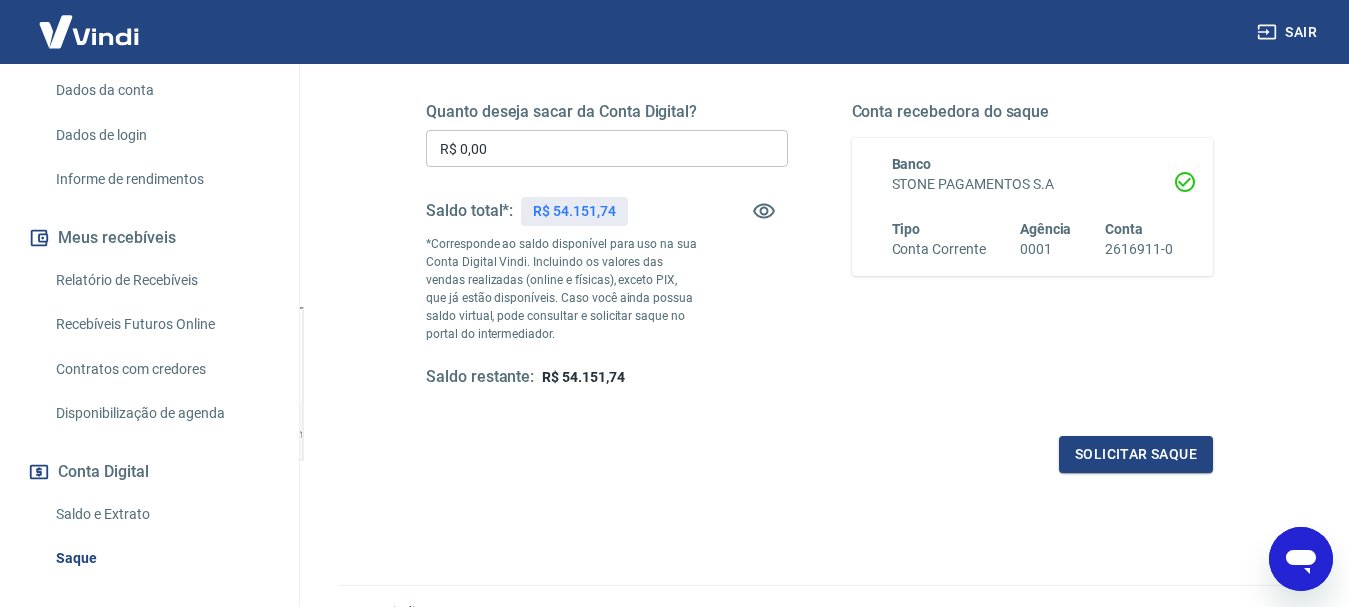 click on "Quanto deseja sacar da Conta Digital? R$ 0,00 ​ Saldo total*: R$ 54.151,74 *Corresponde ao saldo disponível para uso na sua Conta Digital Vindi. Incluindo os valores das vendas realizadas (online e físicas), exceto PIX, que já estão disponíveis. Caso você ainda possua saldo virtual, pode consultar e solicitar saque no portal do intermediador. Saldo restante: R$ 54.151,74 Conta recebedora do saque Banco STONE PAGAMENTOS S.A Tipo Conta Corrente Agência 0001 Conta 2616911-0 Solicitar saque" at bounding box center [819, 340] 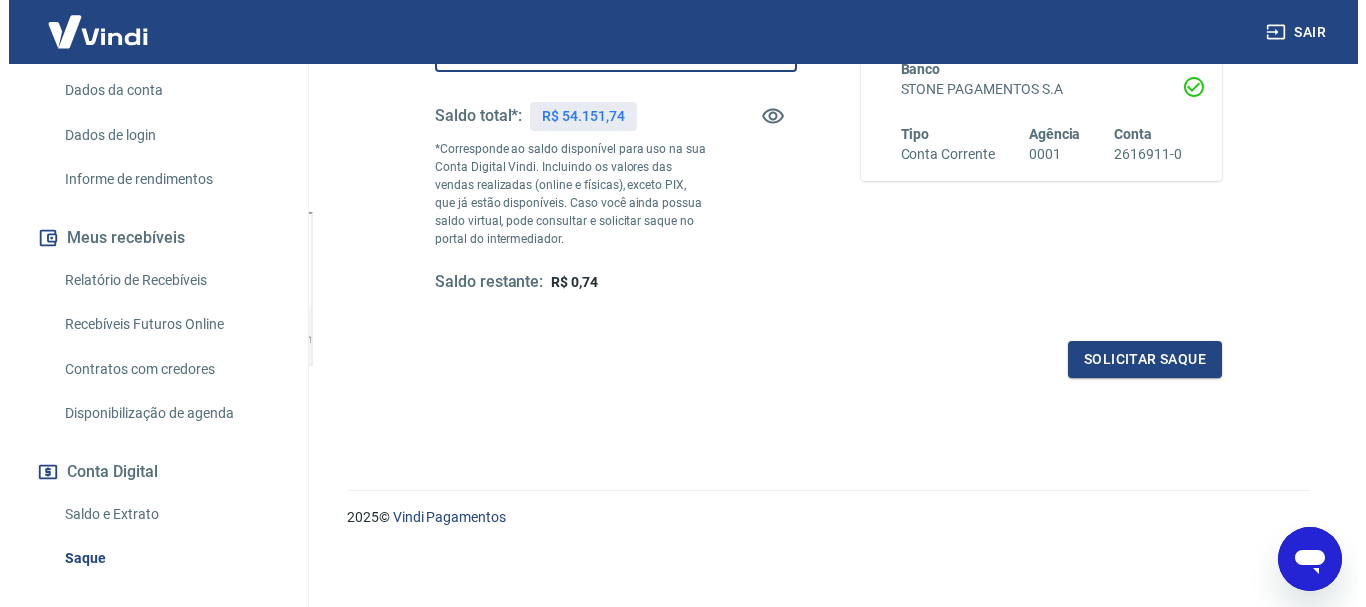 scroll, scrollTop: 400, scrollLeft: 0, axis: vertical 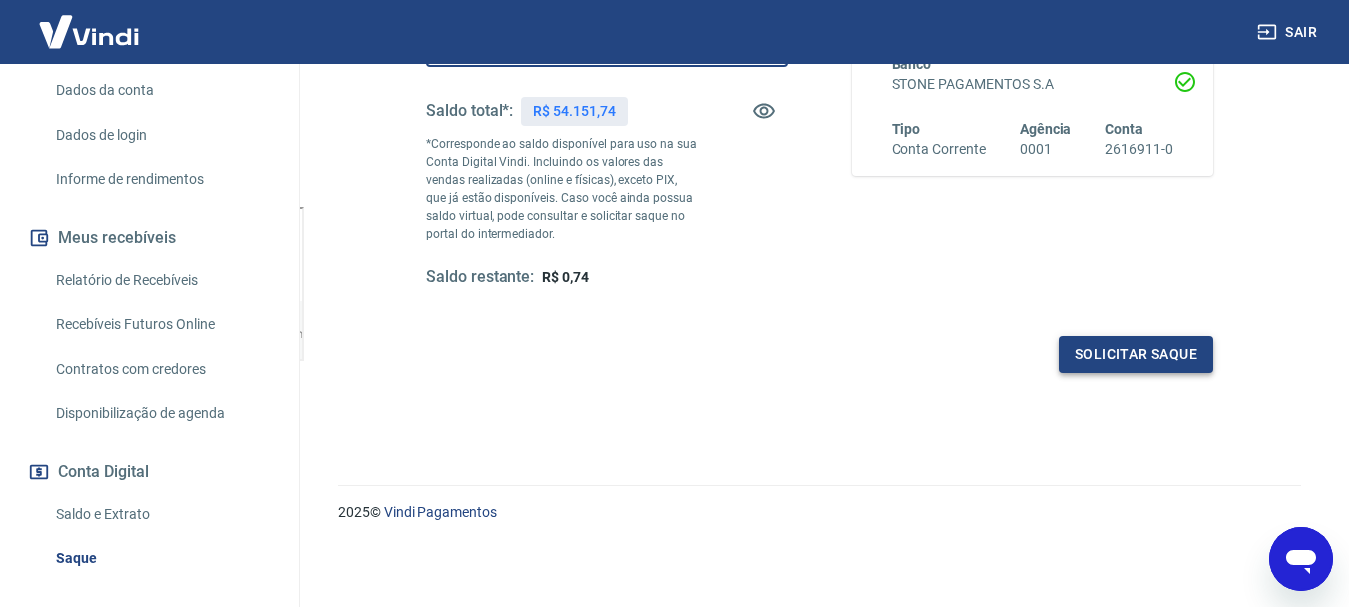 type on "R$ 54.151,00" 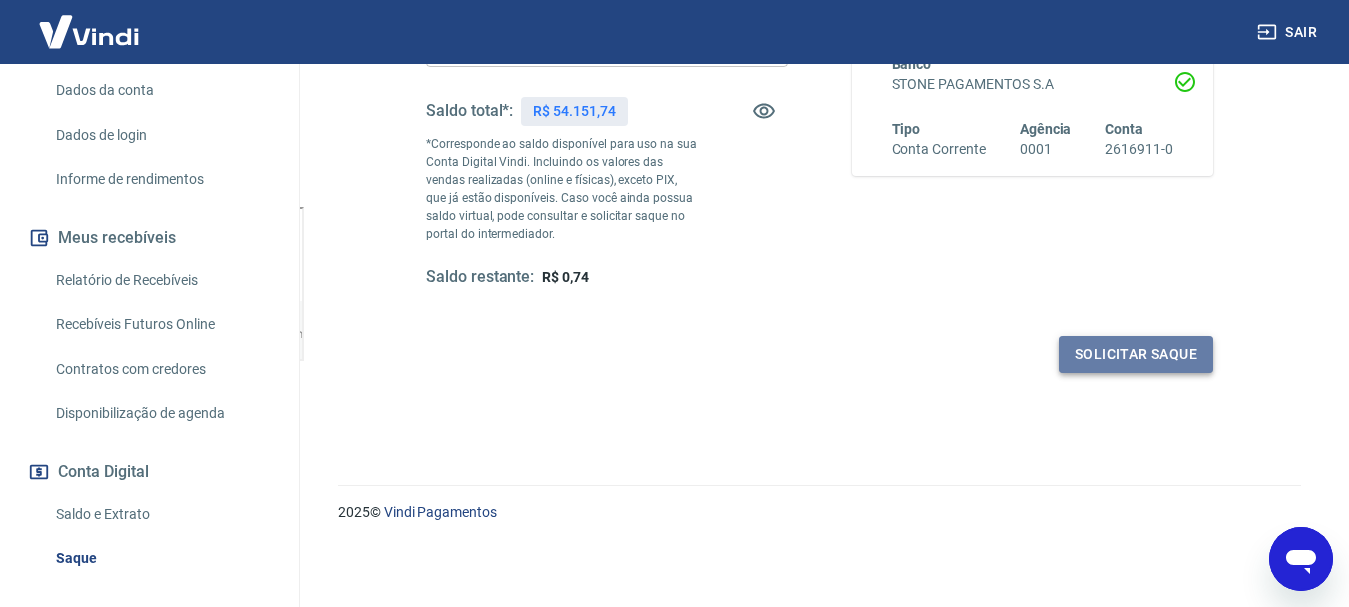 click on "Solicitar saque" at bounding box center (1136, 354) 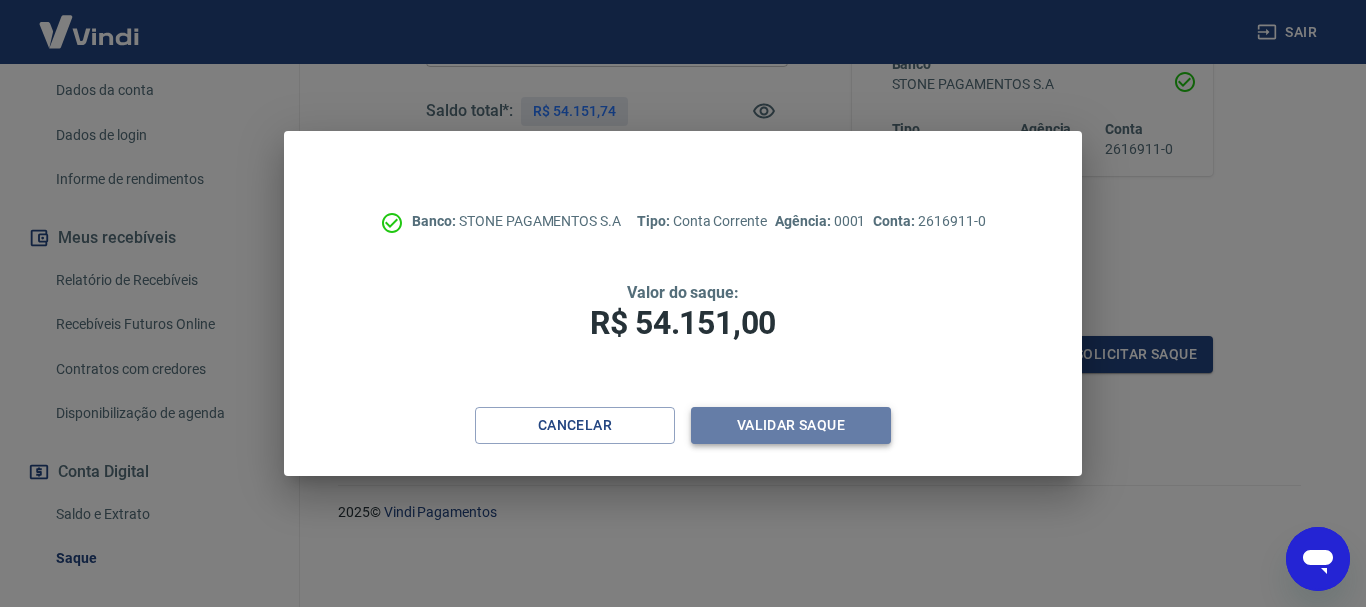 click on "Validar saque" at bounding box center [791, 425] 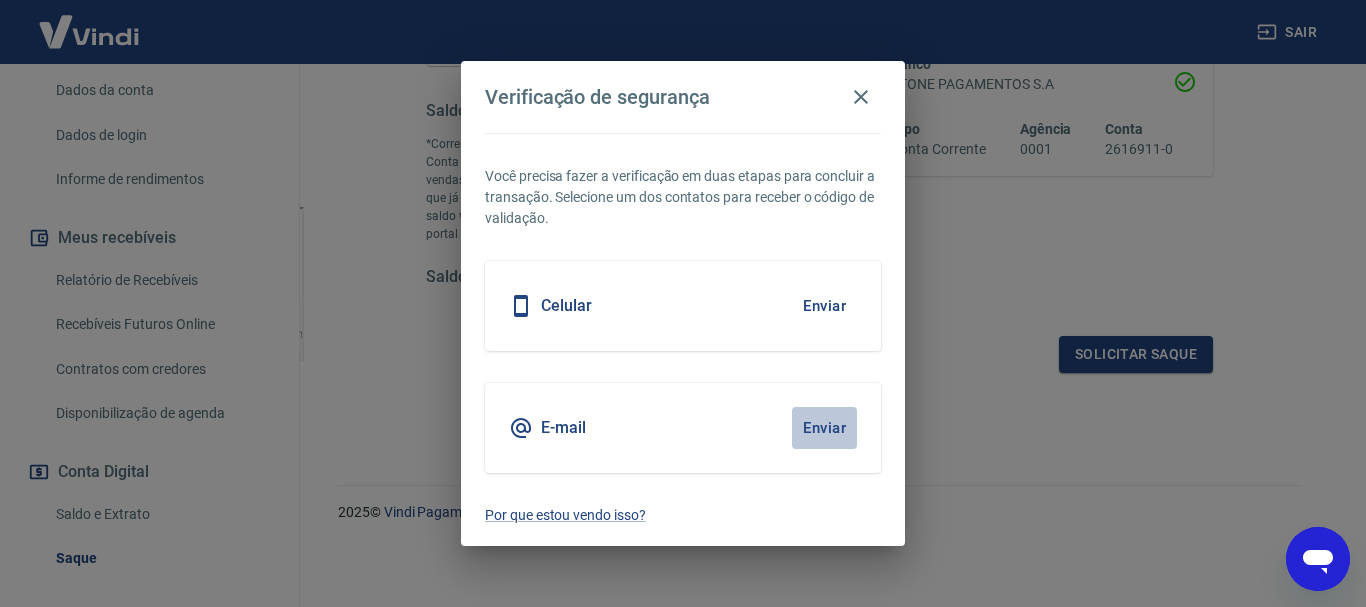 click on "Enviar" at bounding box center (824, 428) 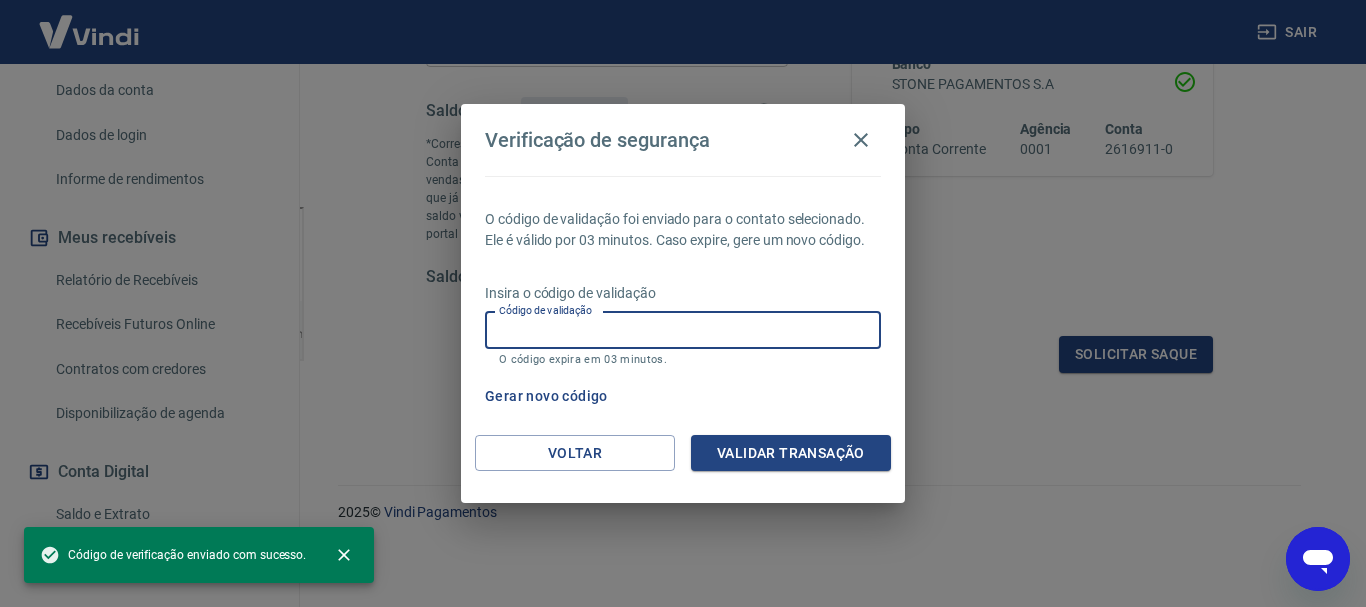click on "Código de validação" at bounding box center (683, 330) 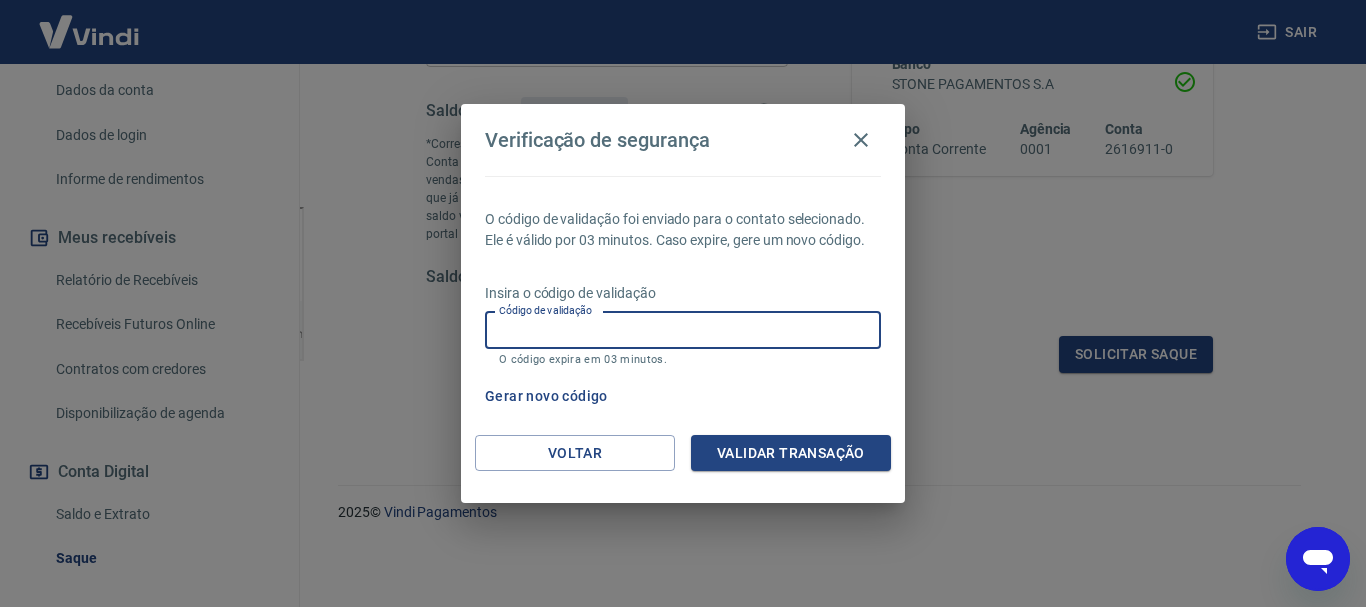 click on "Verificação de segurança O código de validação foi enviado para o contato selecionado. Ele é válido por 03 minutos. Caso expire, gere um novo código. Insira o código de validação Código de validação Código de validação O código expira em 03 minutos. Gerar novo código Voltar Validar transação" at bounding box center (683, 303) 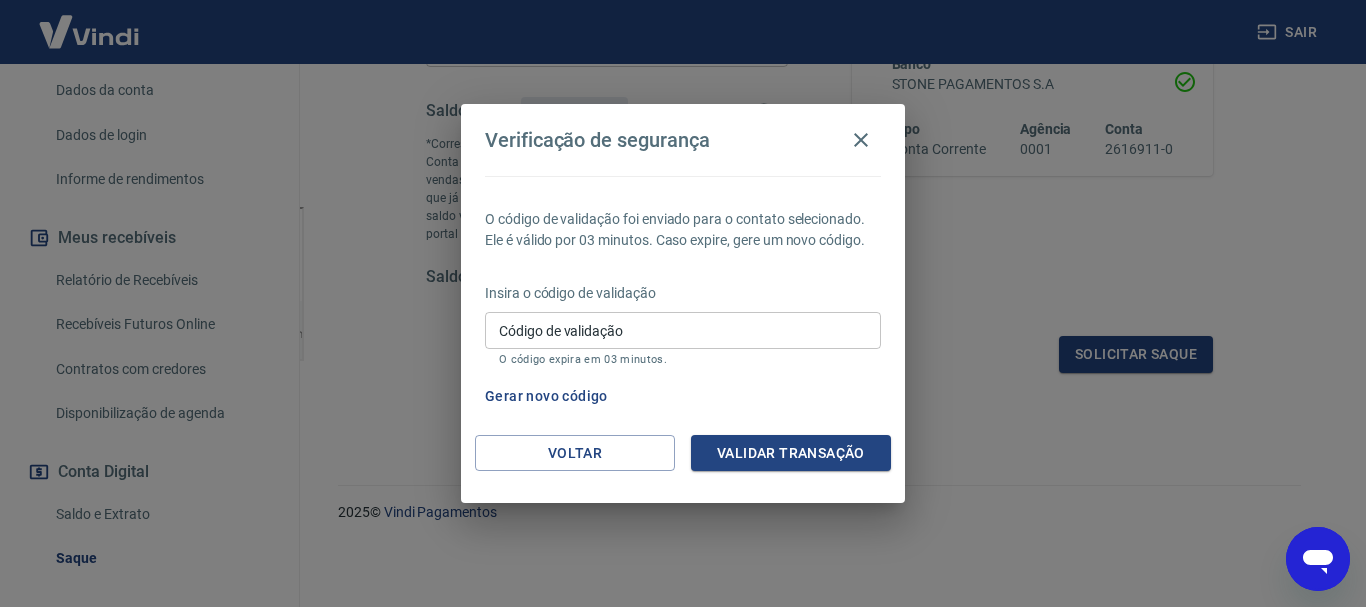 click on "Código de validação" at bounding box center (683, 330) 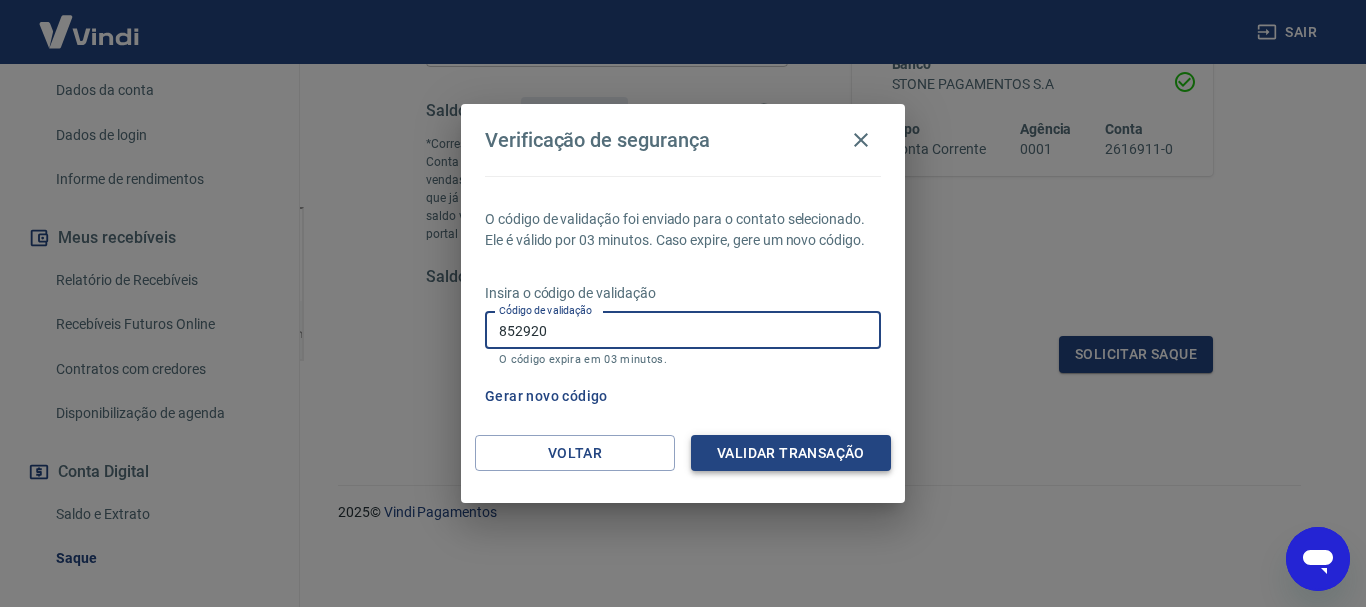type on "852920" 